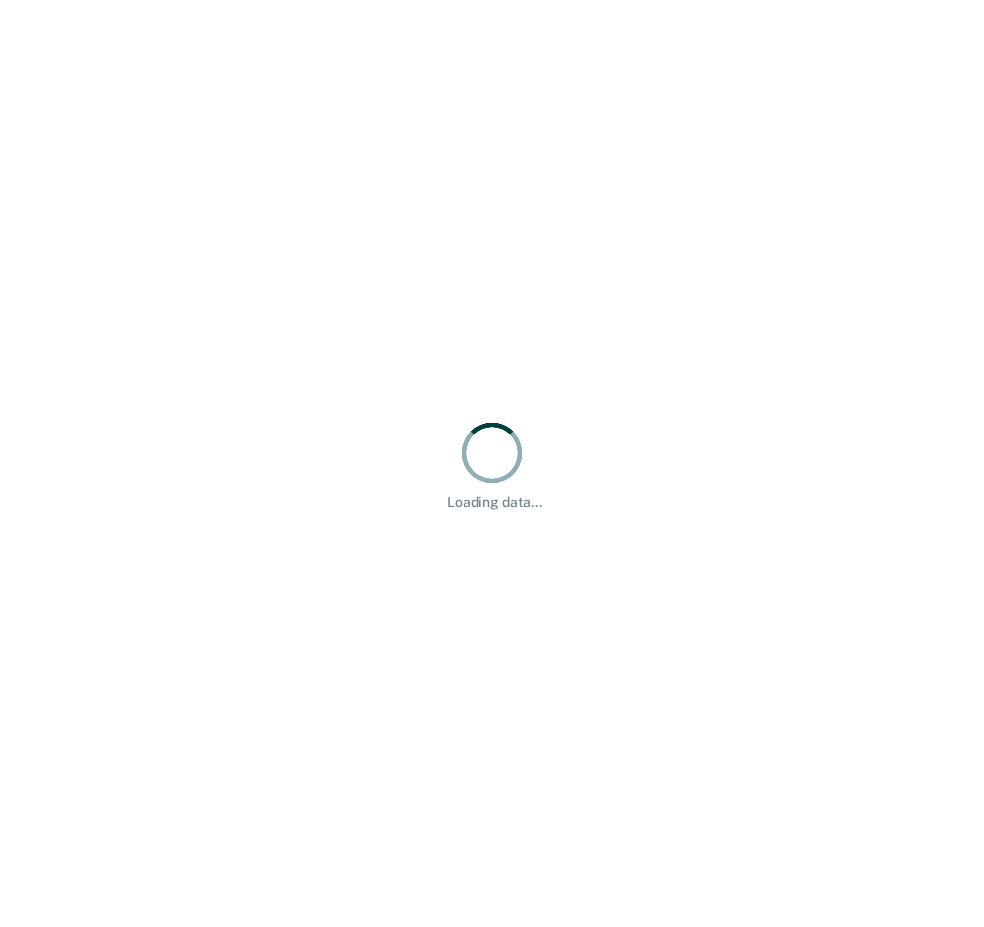 scroll, scrollTop: 0, scrollLeft: 0, axis: both 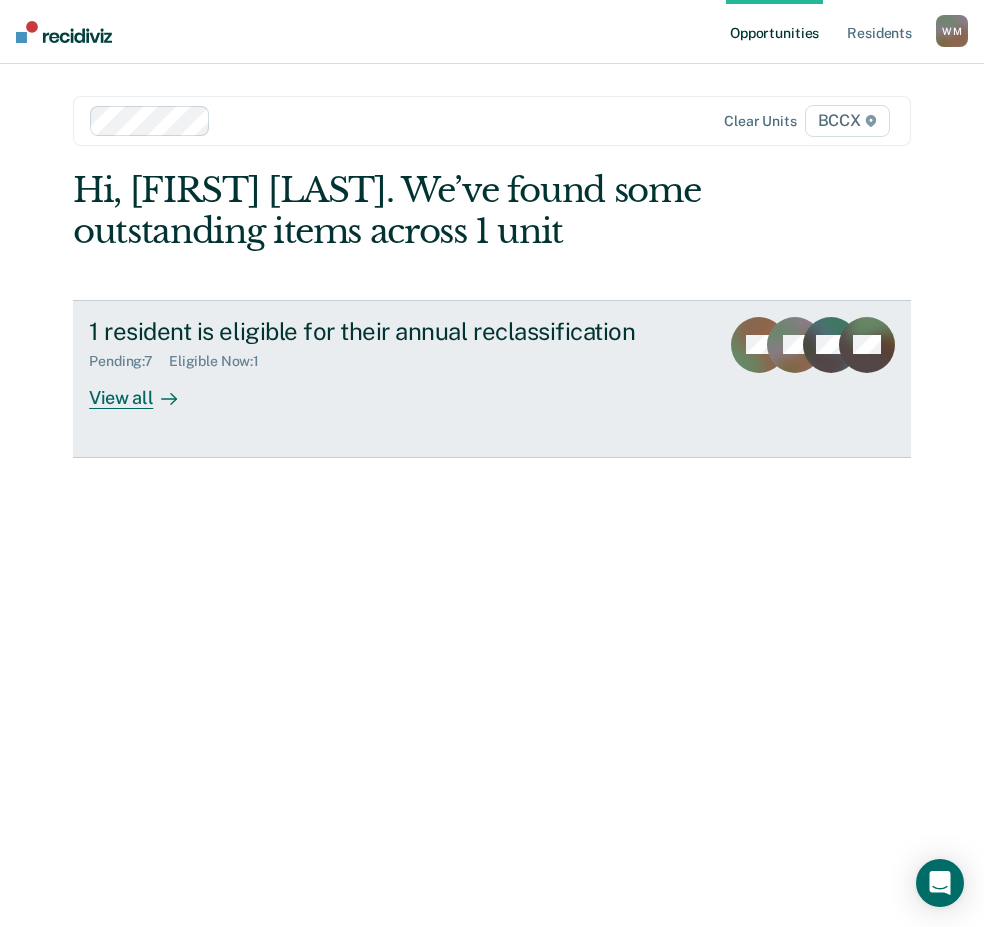 click on "1 resident is eligible for their annual reclassification Pending : 7 Eligible Now : 1 View all" at bounding box center [420, 363] 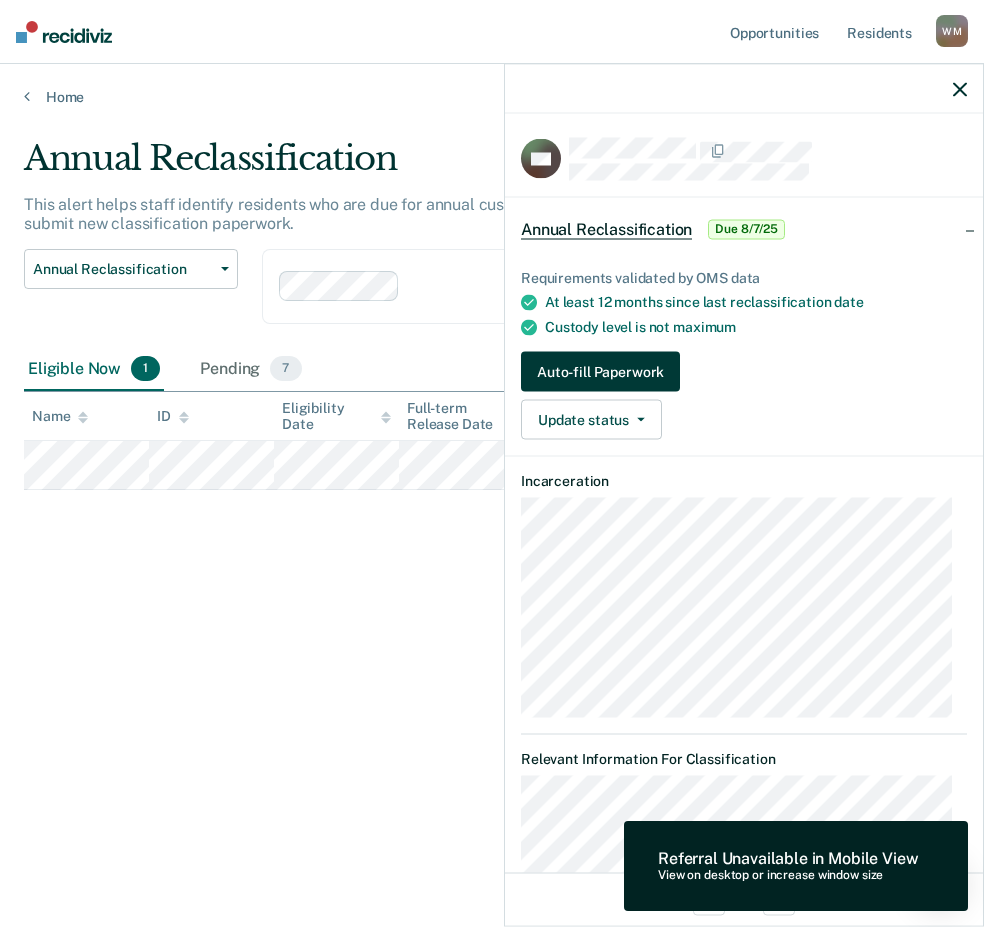 click on "Auto-fill Paperwork" at bounding box center (600, 372) 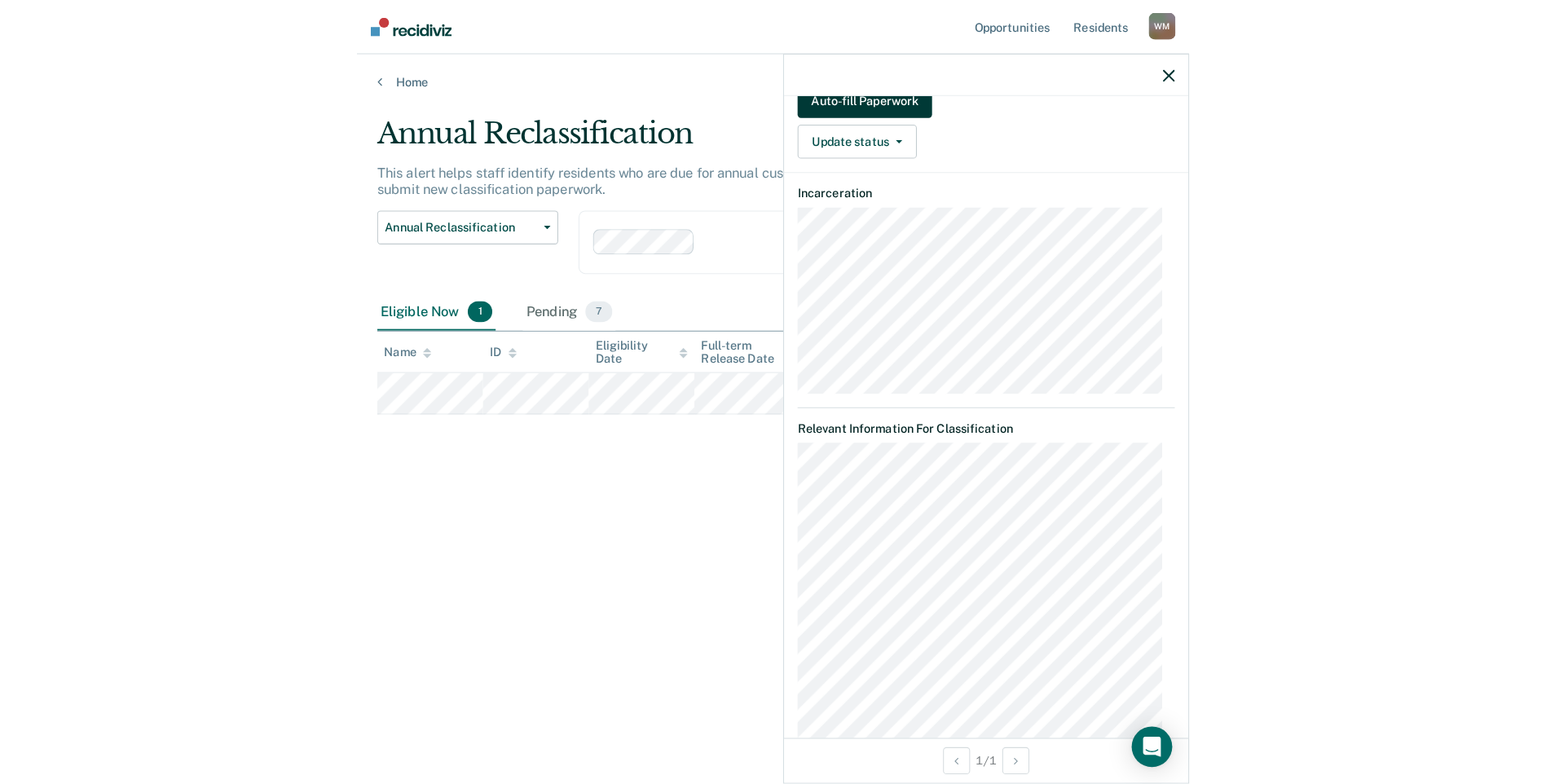 scroll, scrollTop: 163, scrollLeft: 0, axis: vertical 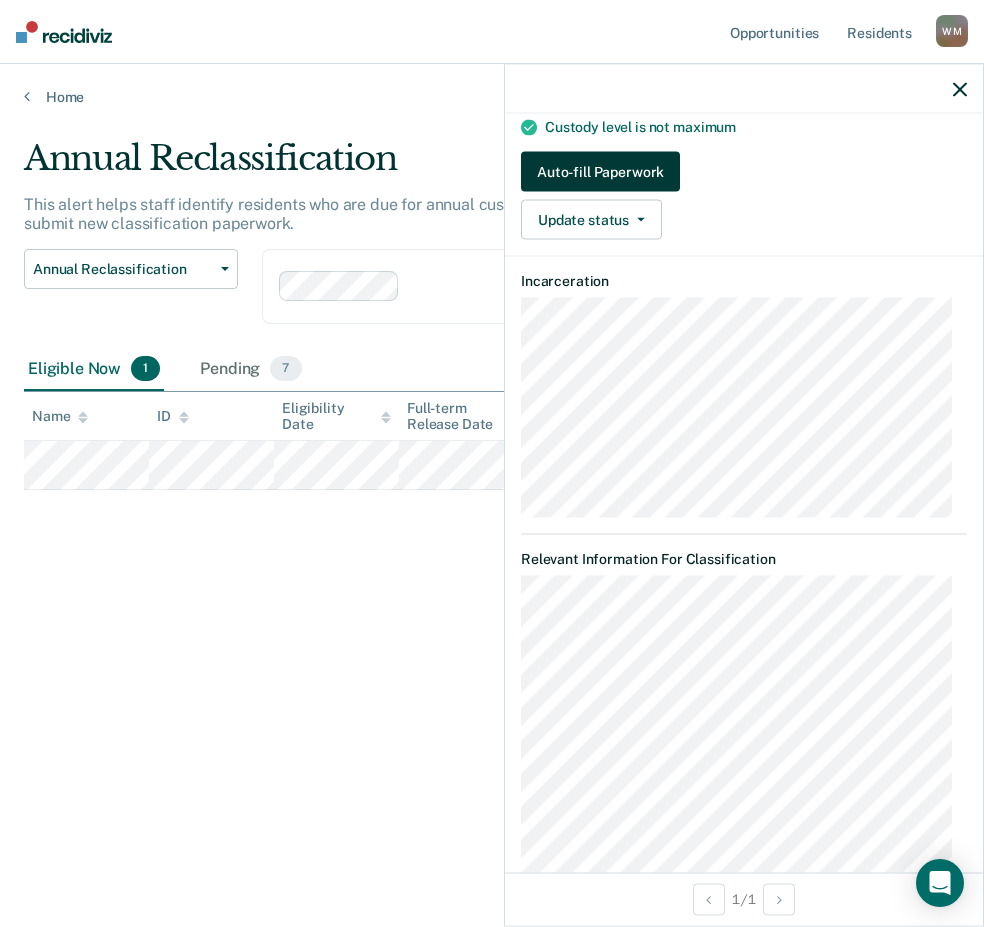 click on "Auto-fill Paperwork" at bounding box center (600, 172) 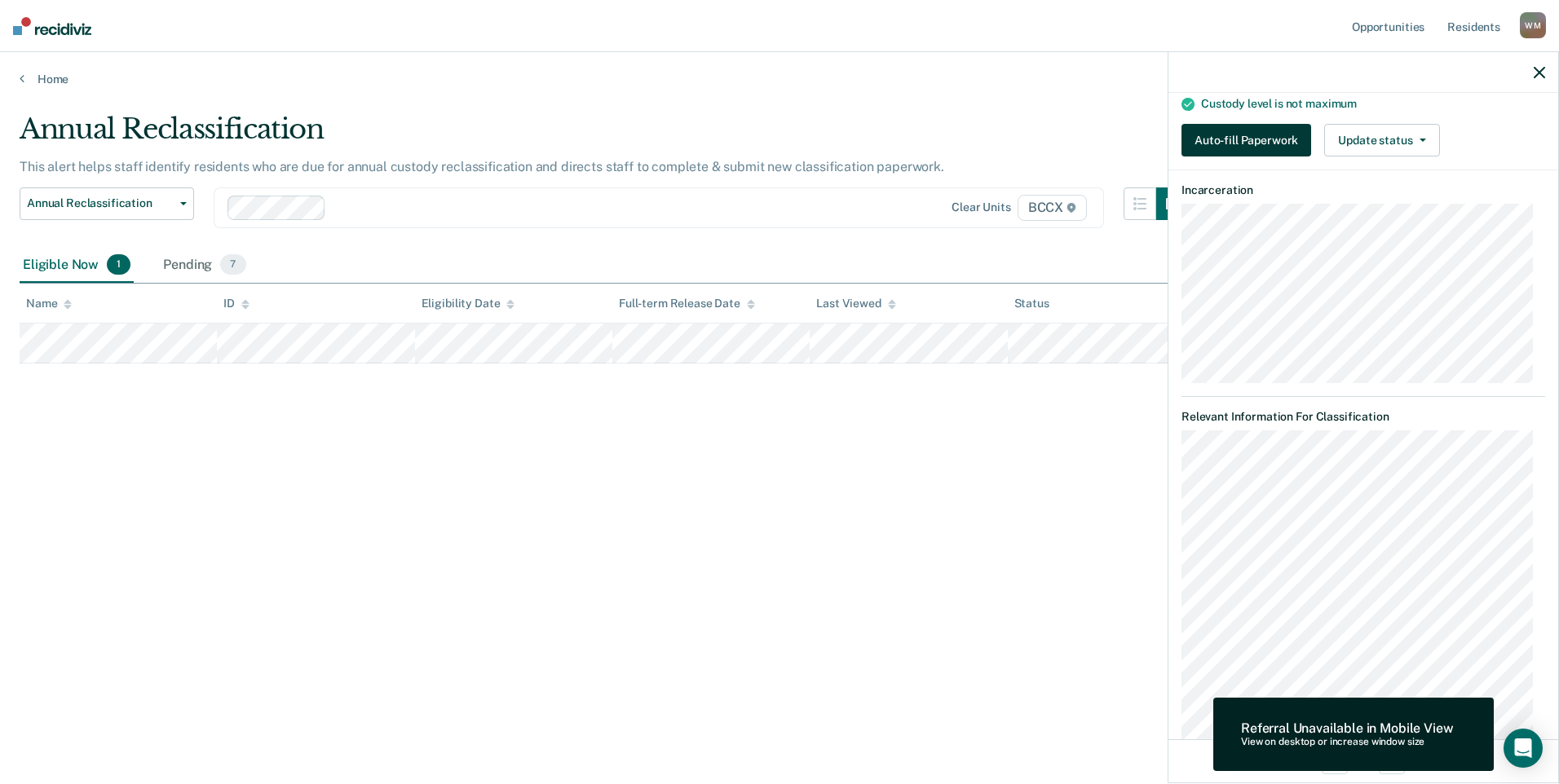 click on "Auto-fill Paperwork" at bounding box center (1246, 140) 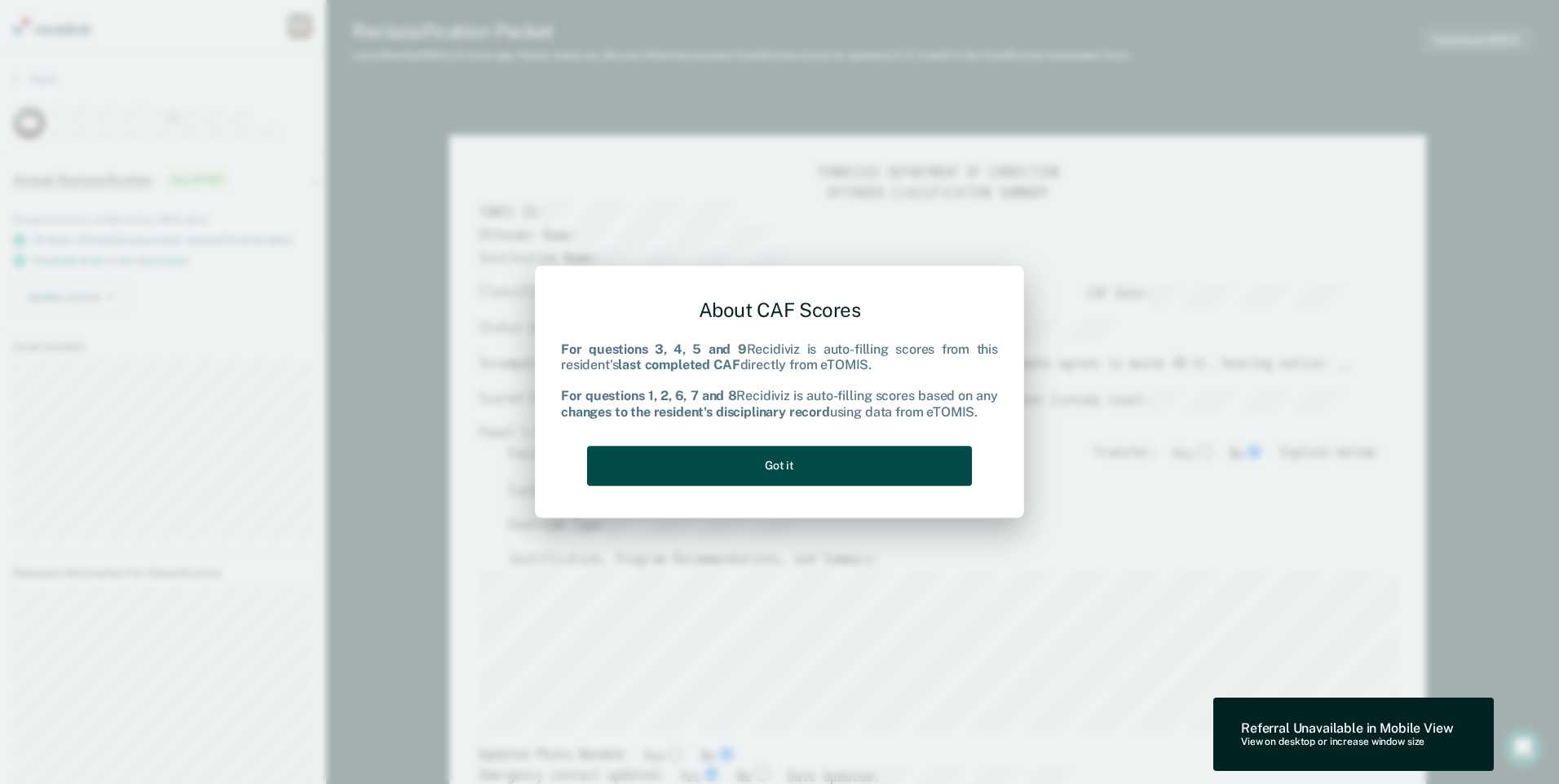 click on "Got it" at bounding box center (780, 465) 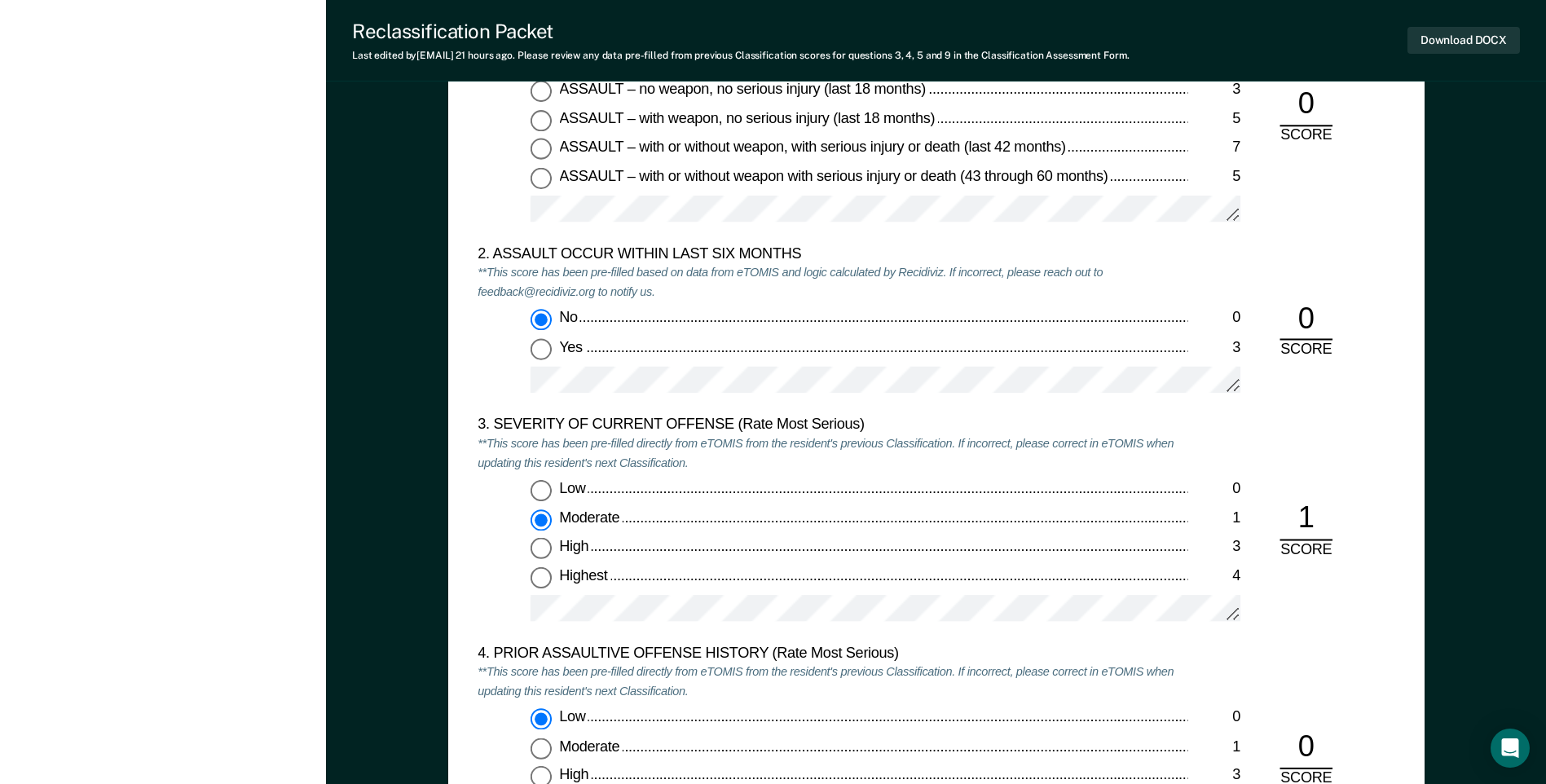 scroll, scrollTop: 1711, scrollLeft: 0, axis: vertical 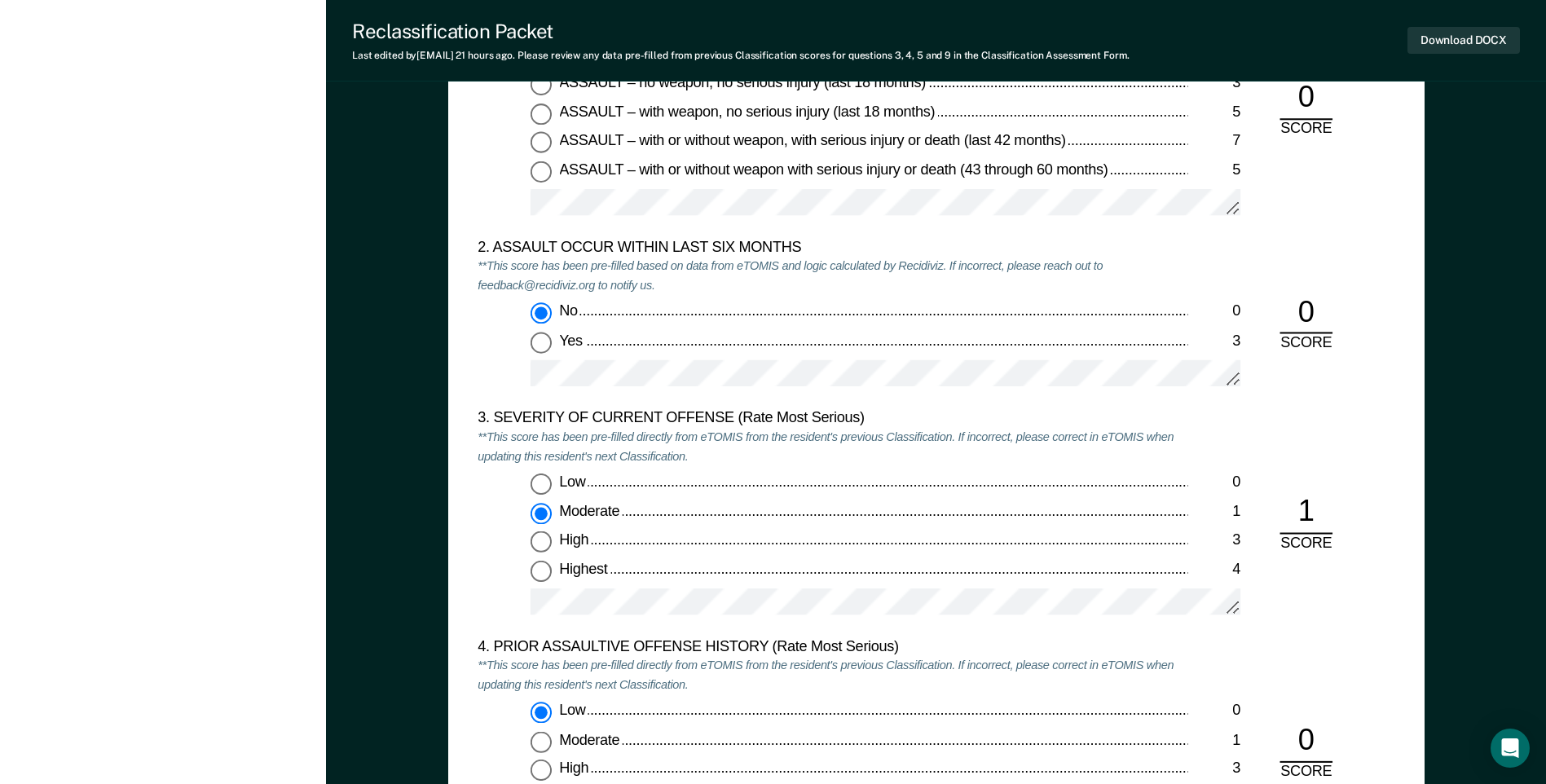 click on "Highest" at bounding box center [873, 570] 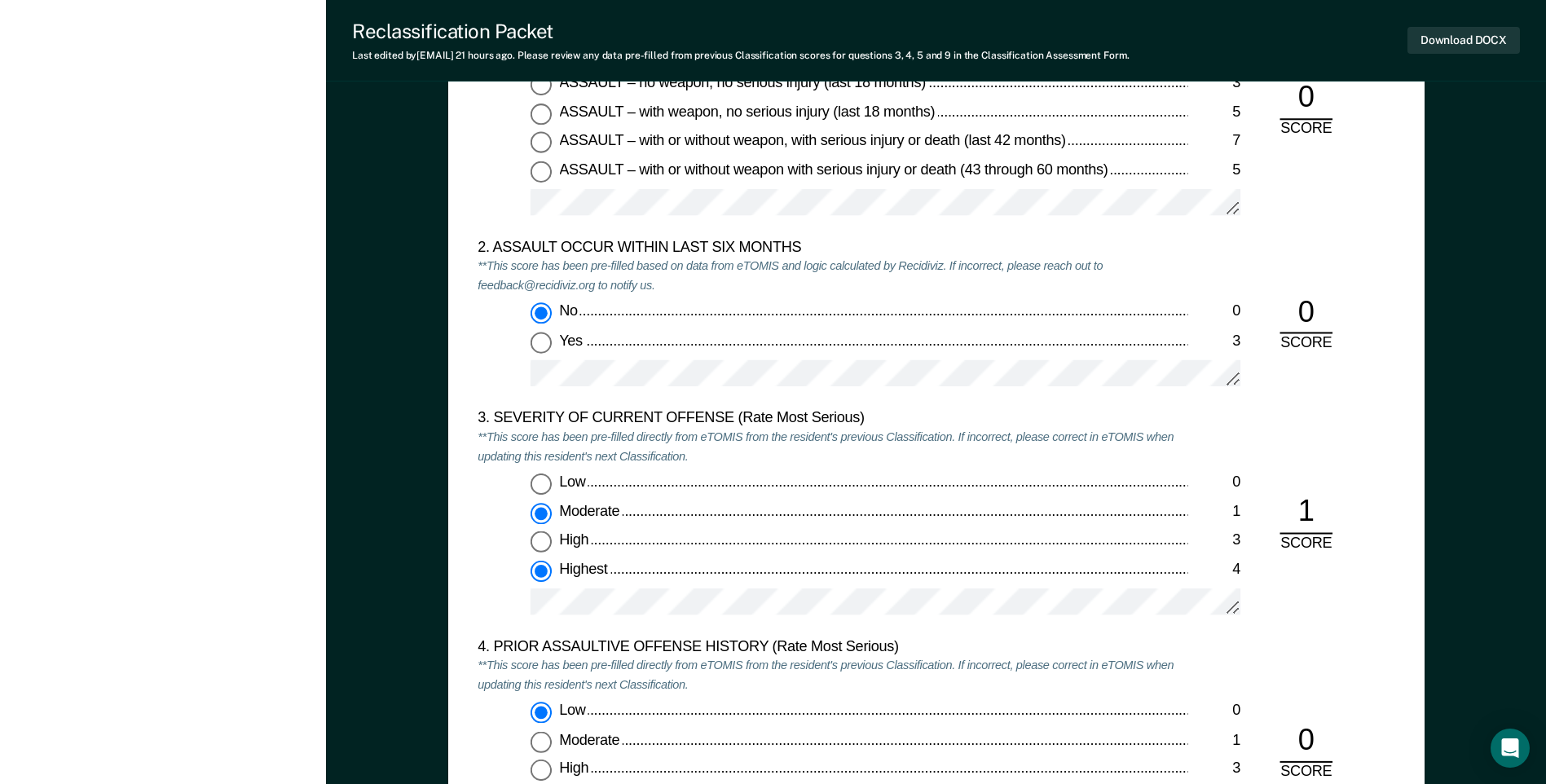 type on "x" 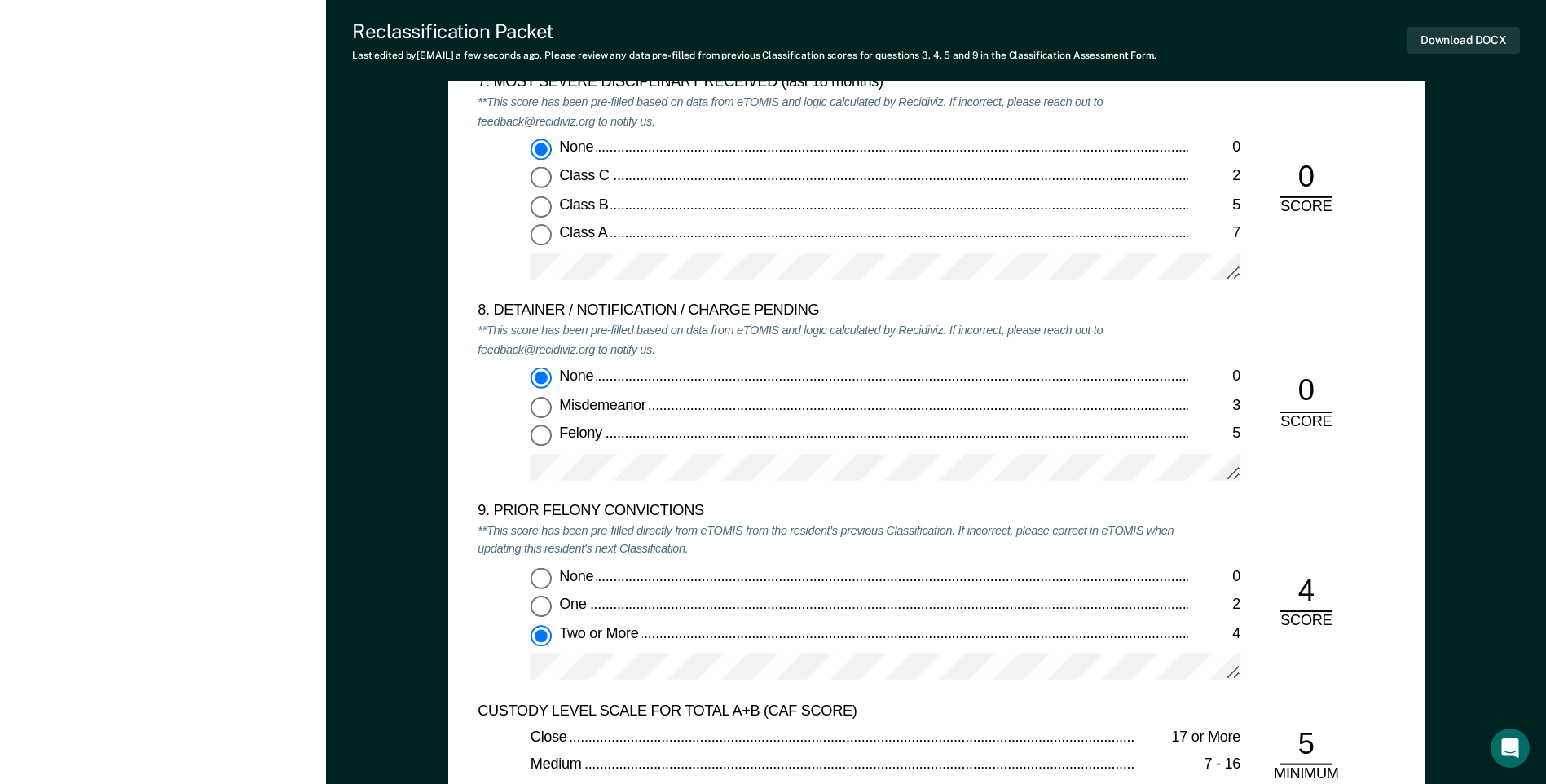 scroll, scrollTop: 3341, scrollLeft: 0, axis: vertical 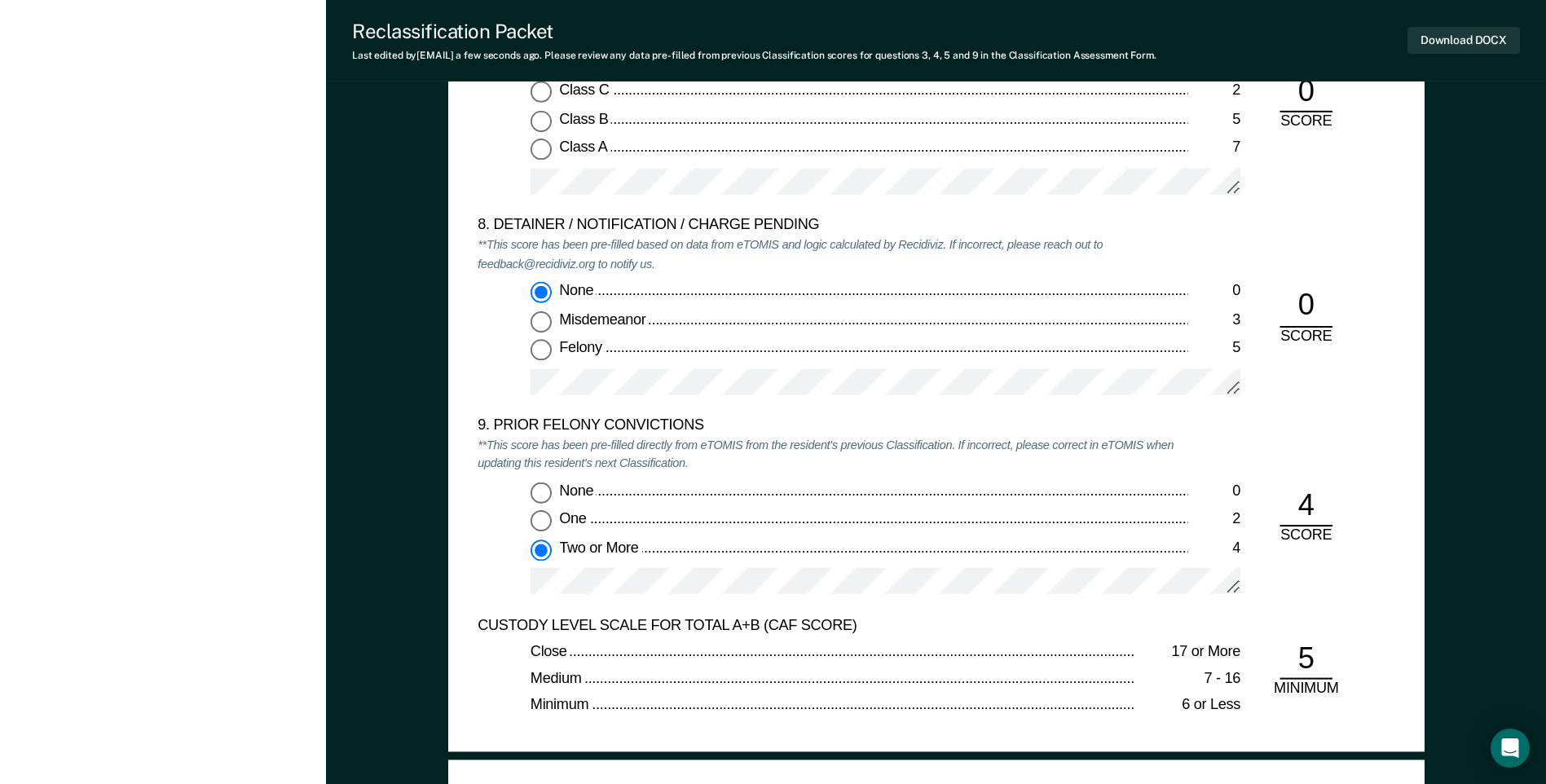 click on "TENNESSEE DEPARTMENT OF CORRECTION OFFENDER CLASSIFICATION SUMMARY TOMIS ID: Offender Name: Institution Name: Classification Type: CLASSIFICATION CAF Date: Status at time of hearing: Gen. Pop. AS PC Other: Incompatibles: Yes No Inmate agrees to waive 48 hr. hearing notice: Scored CAF Range: MINIMUM Current Custody Level: Panel's Majority Recommendation: Facility Assignment: Transfer: Yes No Explain below: Custody Level: Override Type: Justification, Program Recommendations, and Summary: Updated Photo Needed: Yes No Offender Signature: Appeal: Yes No If Yes, provide appeal copy to Inmate Panel Member Signatures: Date: Chairperson Treatment Member Security Member If panel member disagrees with majority recommend, state specific reasons: Approving Authority: Signature Date Approve Deny If denied, reasons include: TENNESSEE DEPARTMENT OF CORRECTION CLASSIFICATION CUSTODY ASSESSMENT INSTITUTION: Name: 0 3" at bounding box center [936, -540] 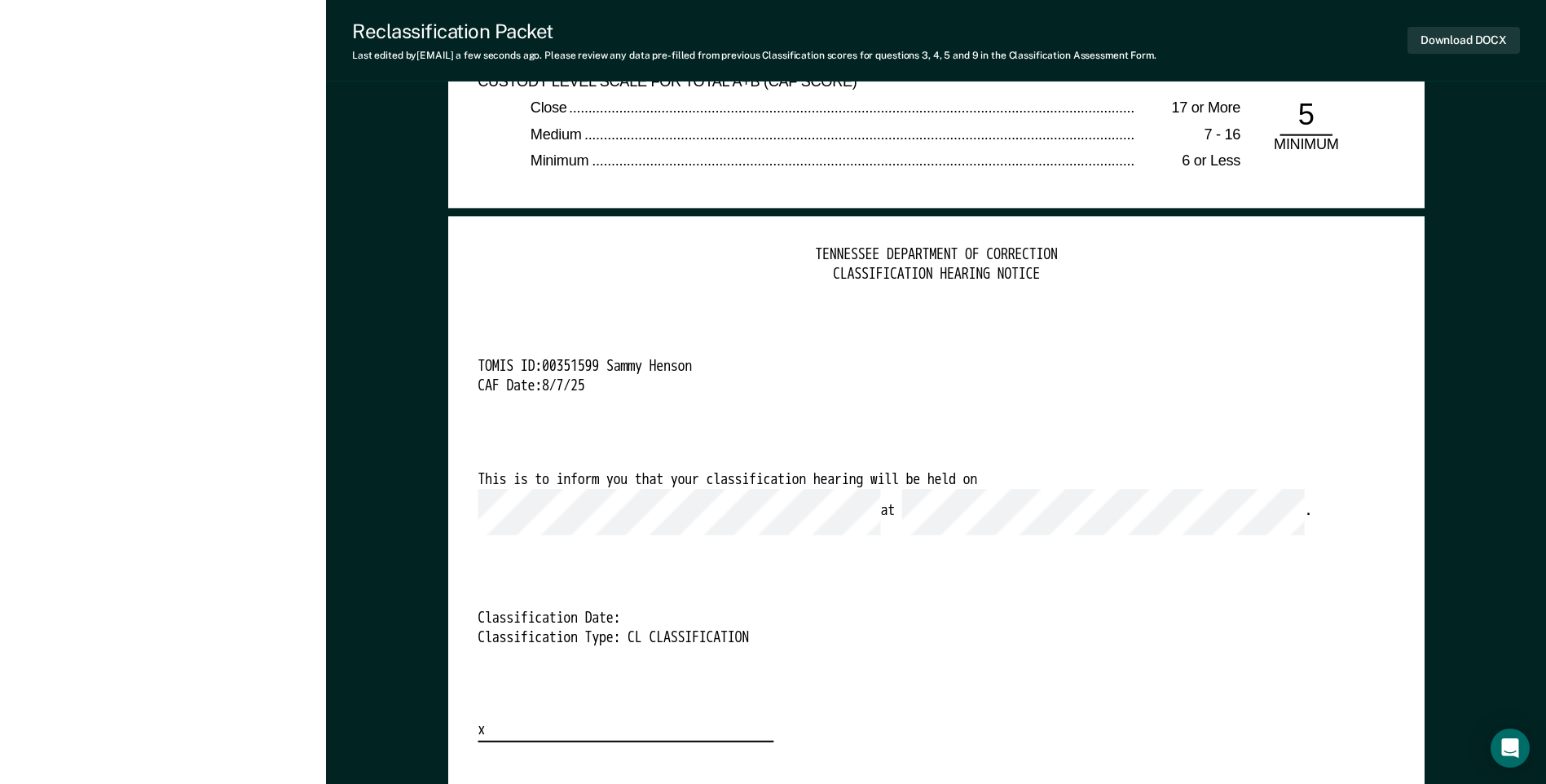 scroll, scrollTop: 3912, scrollLeft: 0, axis: vertical 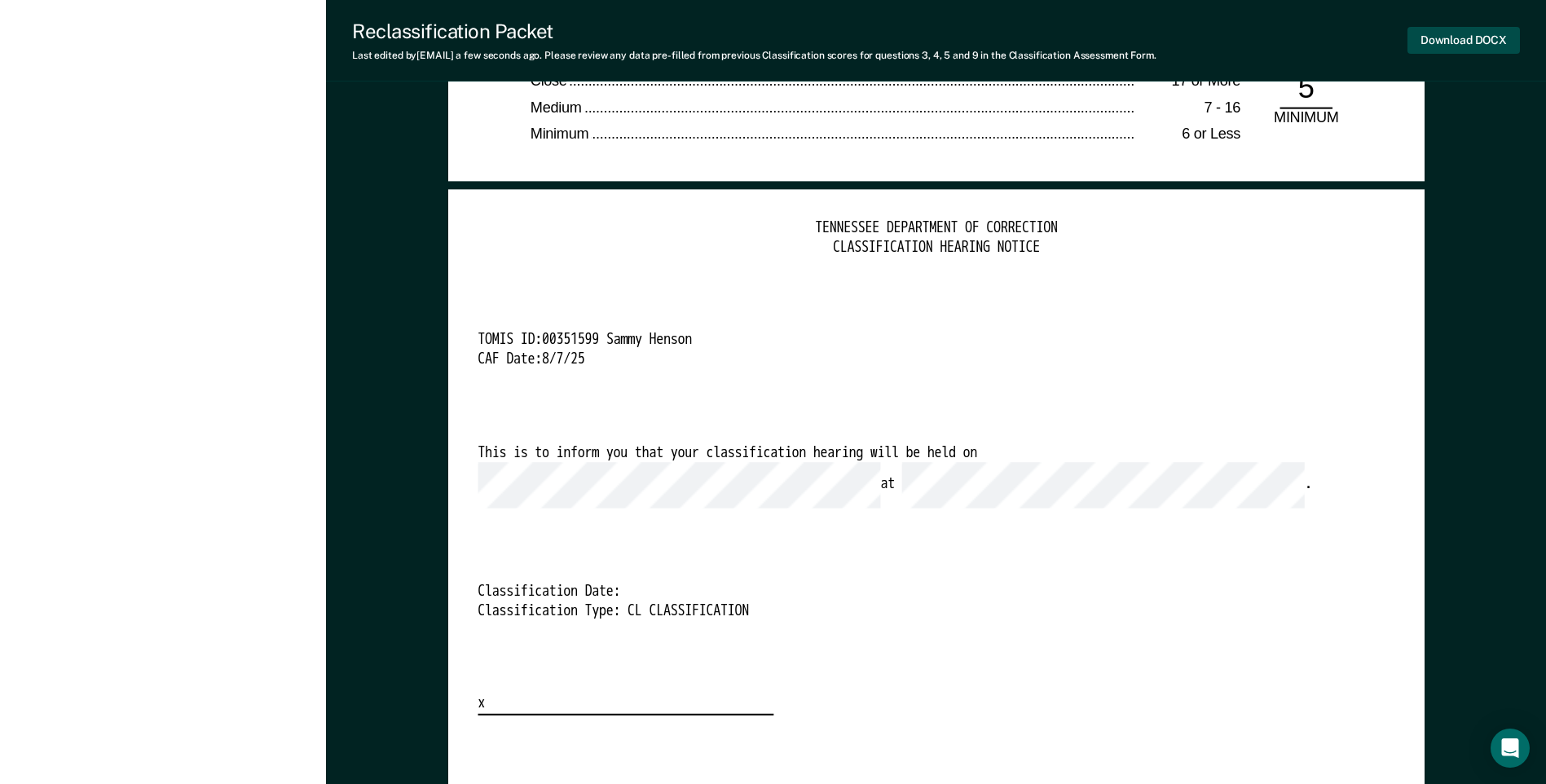 click on "Download DOCX" at bounding box center (1464, 40) 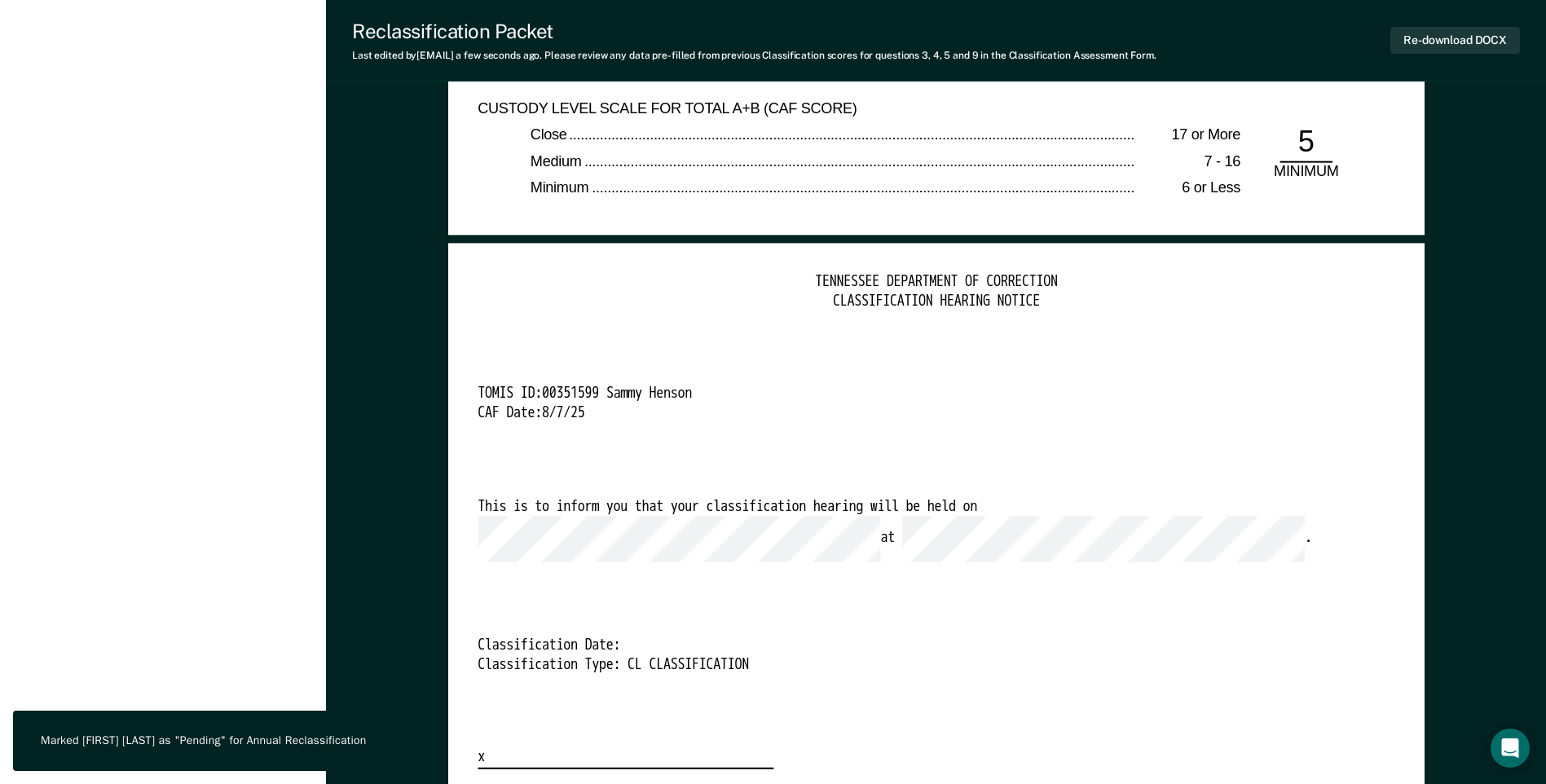 scroll, scrollTop: 3830, scrollLeft: 0, axis: vertical 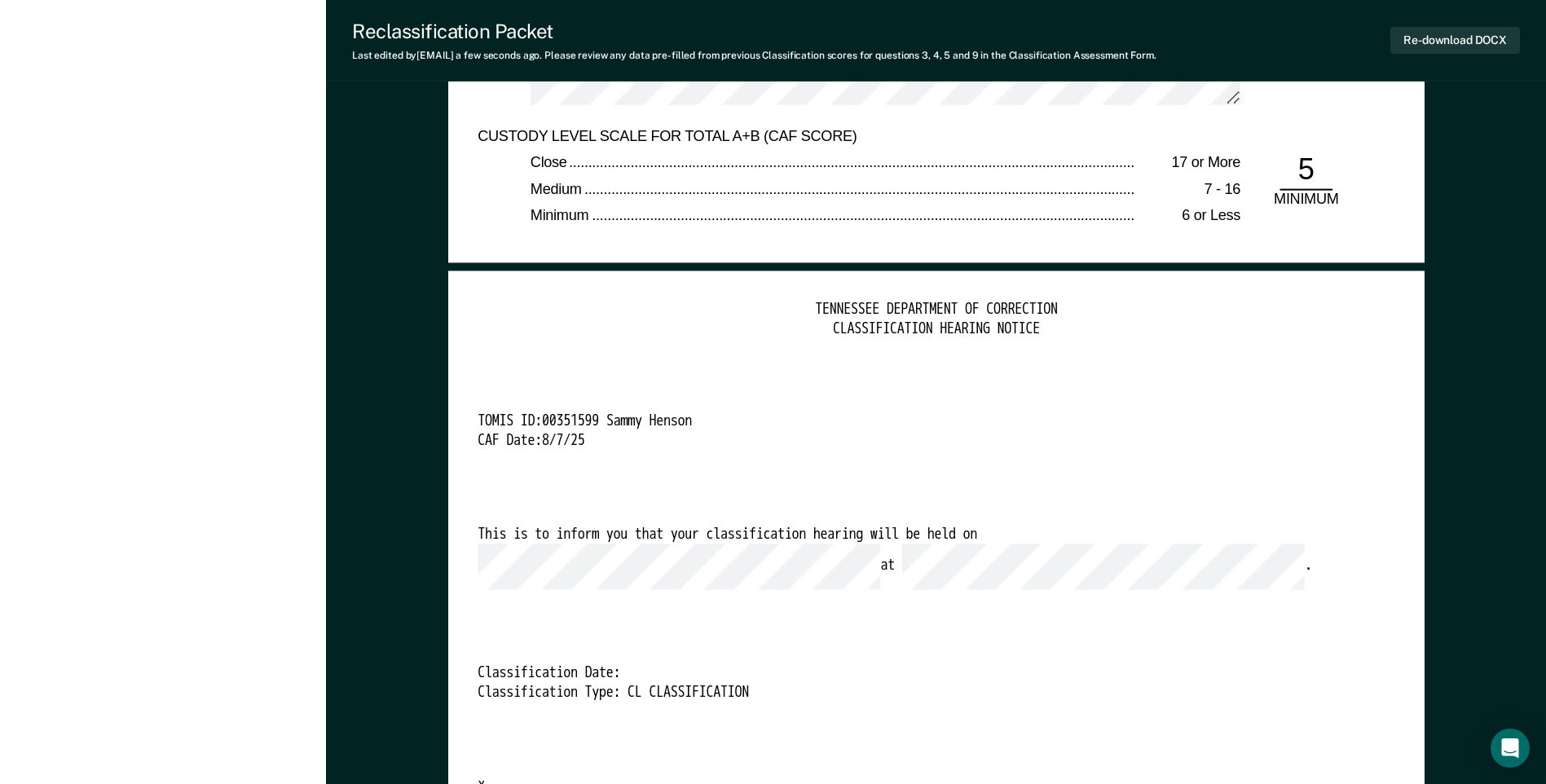 click on "[FIRST] [LAST] [GENDER] Profile How it works Log Out Back SH Annual Reclassification Pending Requirements validated by OMS data At least 12 months since last reclassification date Custody level is not maximum Marked as Pending by [EMAIL] on August 7, 2025. Update status Revert from Pending Revert Changes Incarceration Relevant Information For Classification" at bounding box center [163, -1117] 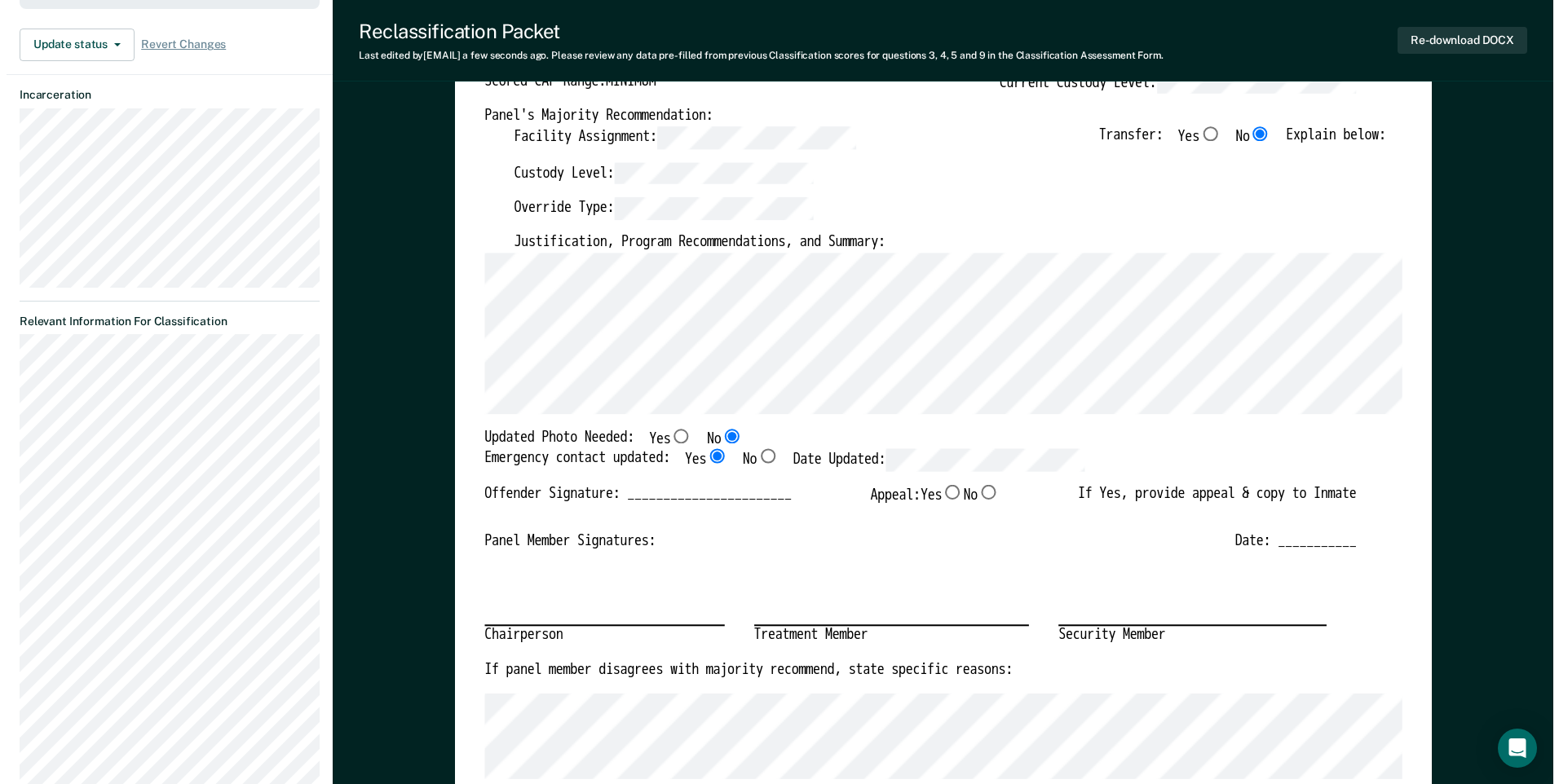scroll, scrollTop: 0, scrollLeft: 0, axis: both 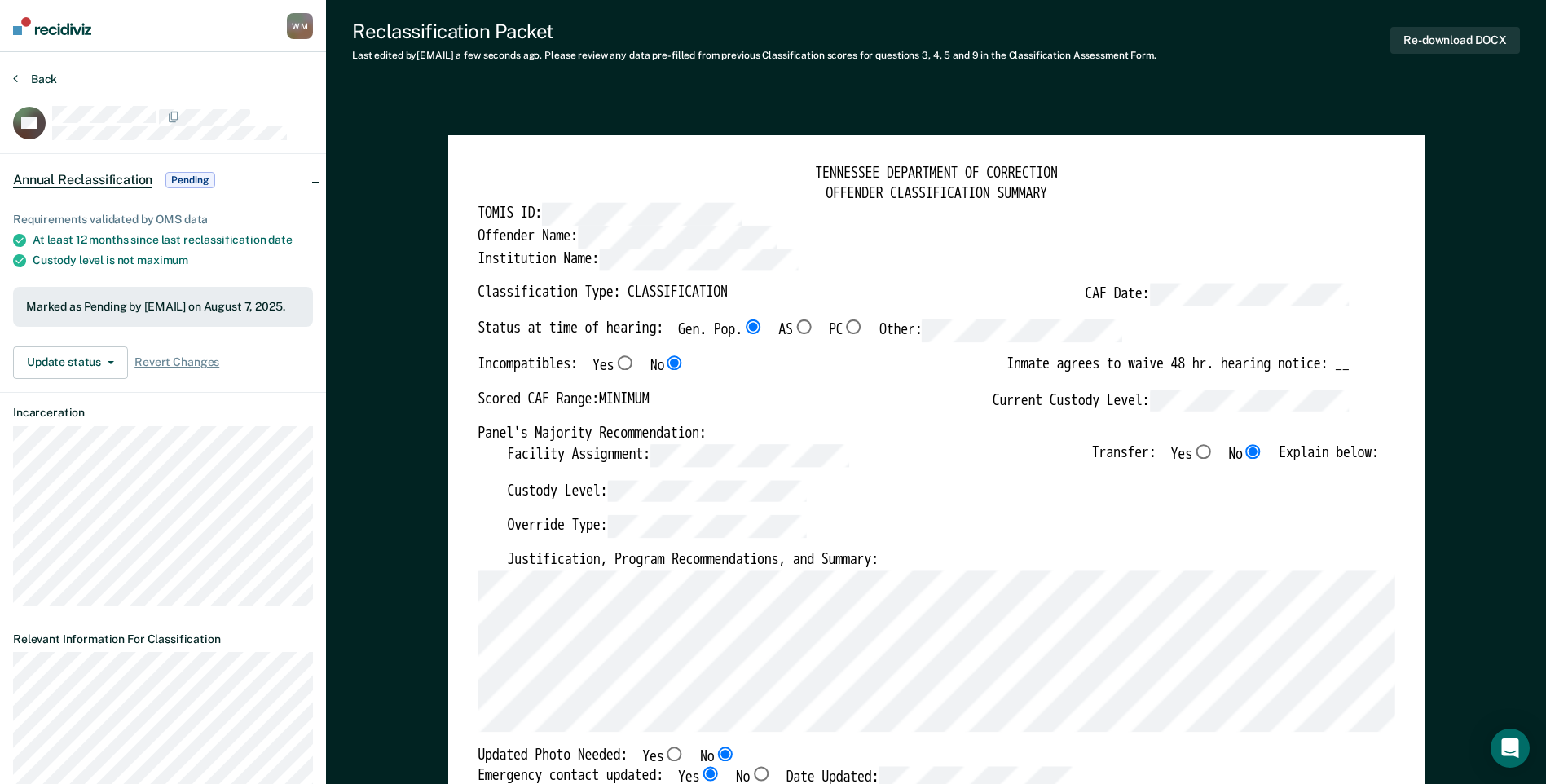 click on "Back" at bounding box center (35, 79) 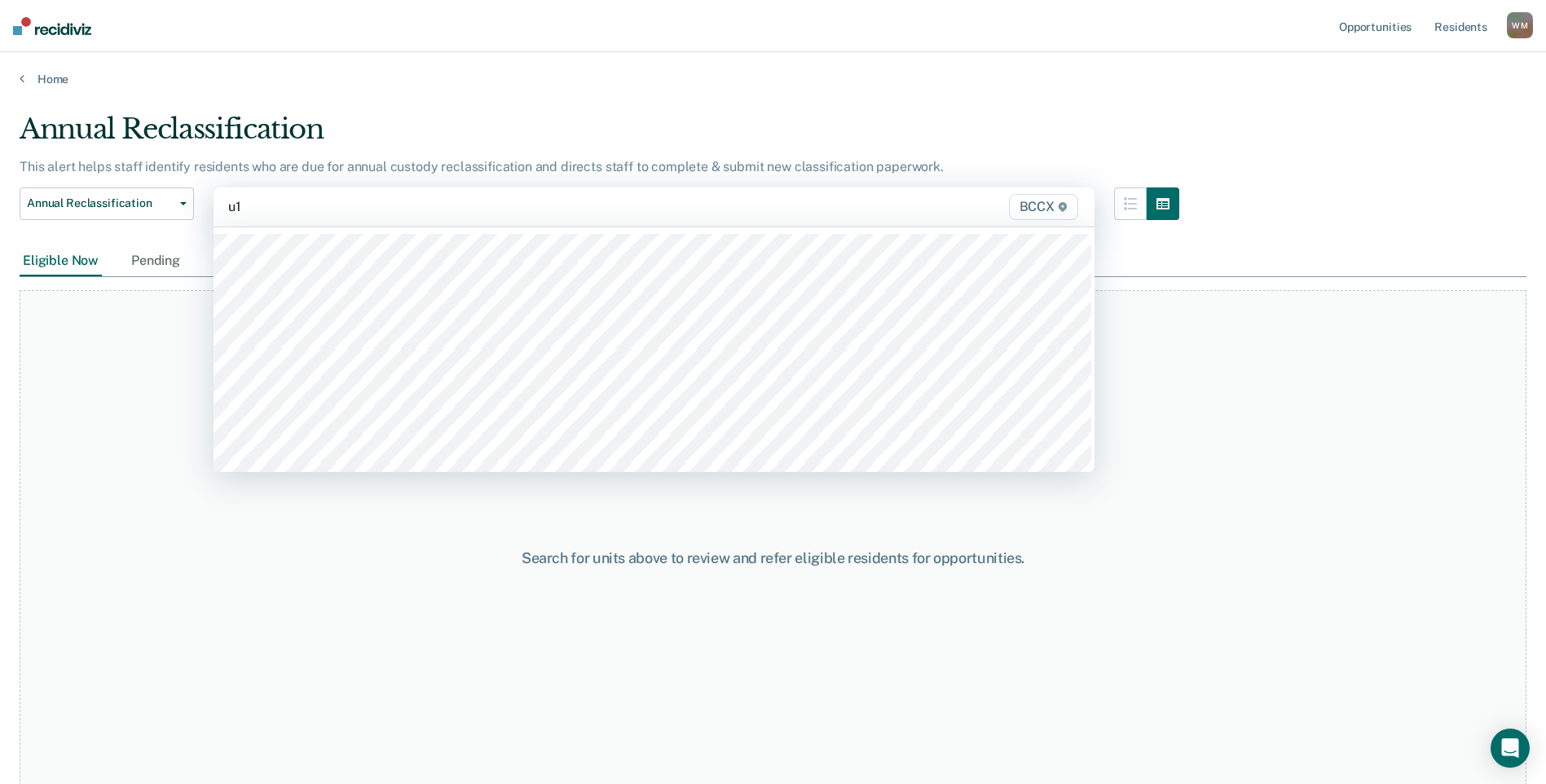 type on "u13" 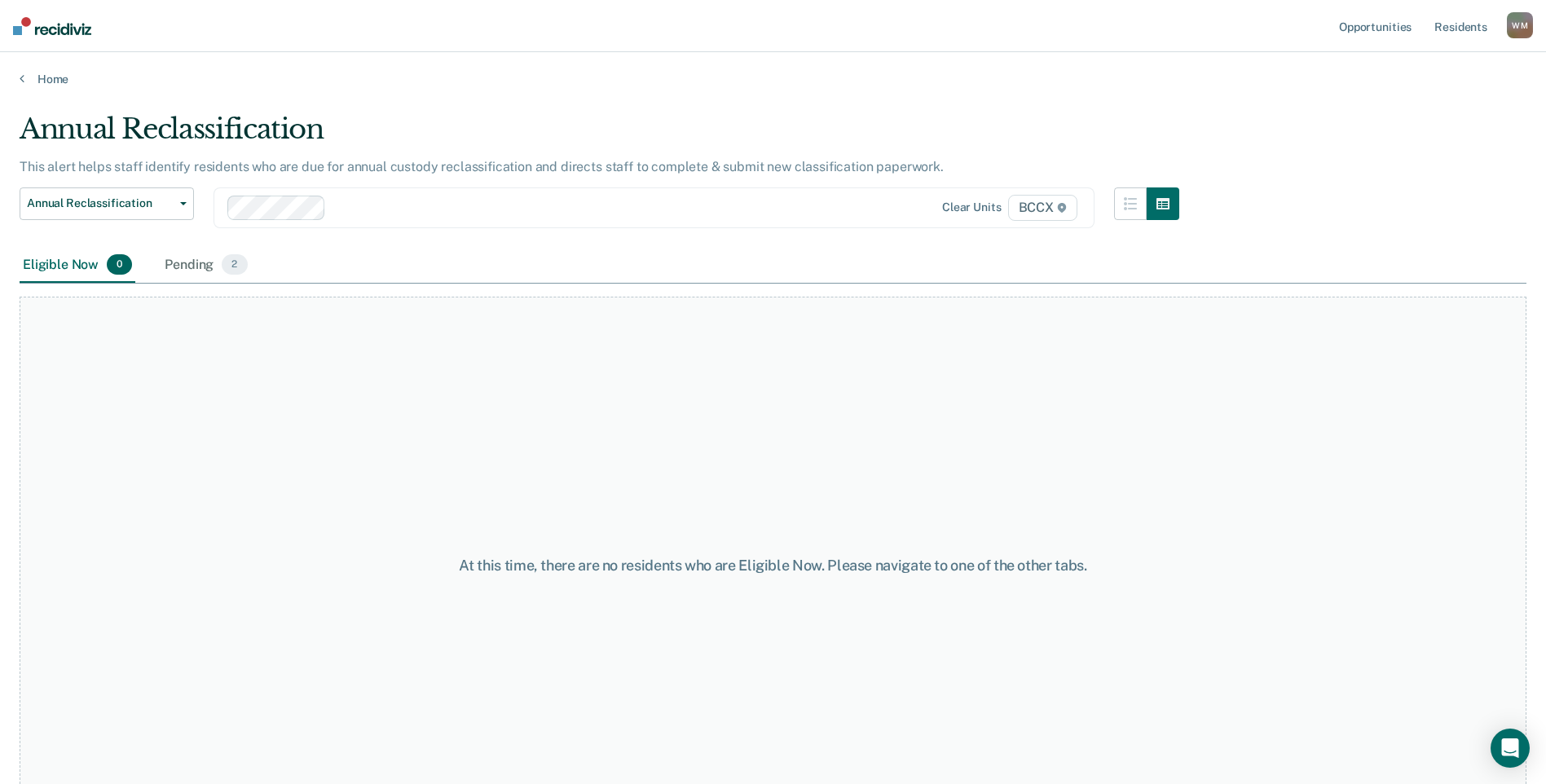 click on "Pending 2" at bounding box center (205, 266) 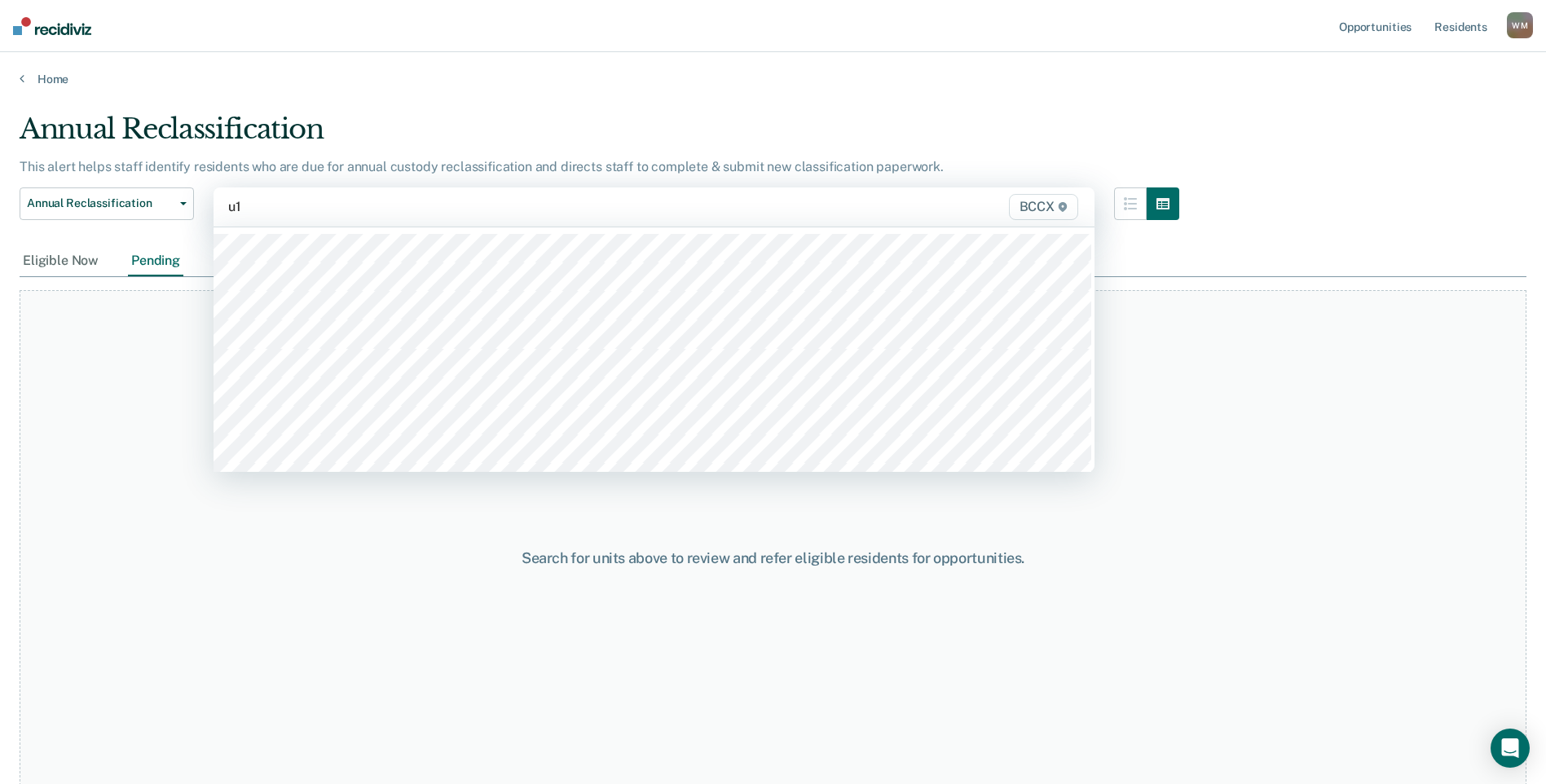 type on "u14" 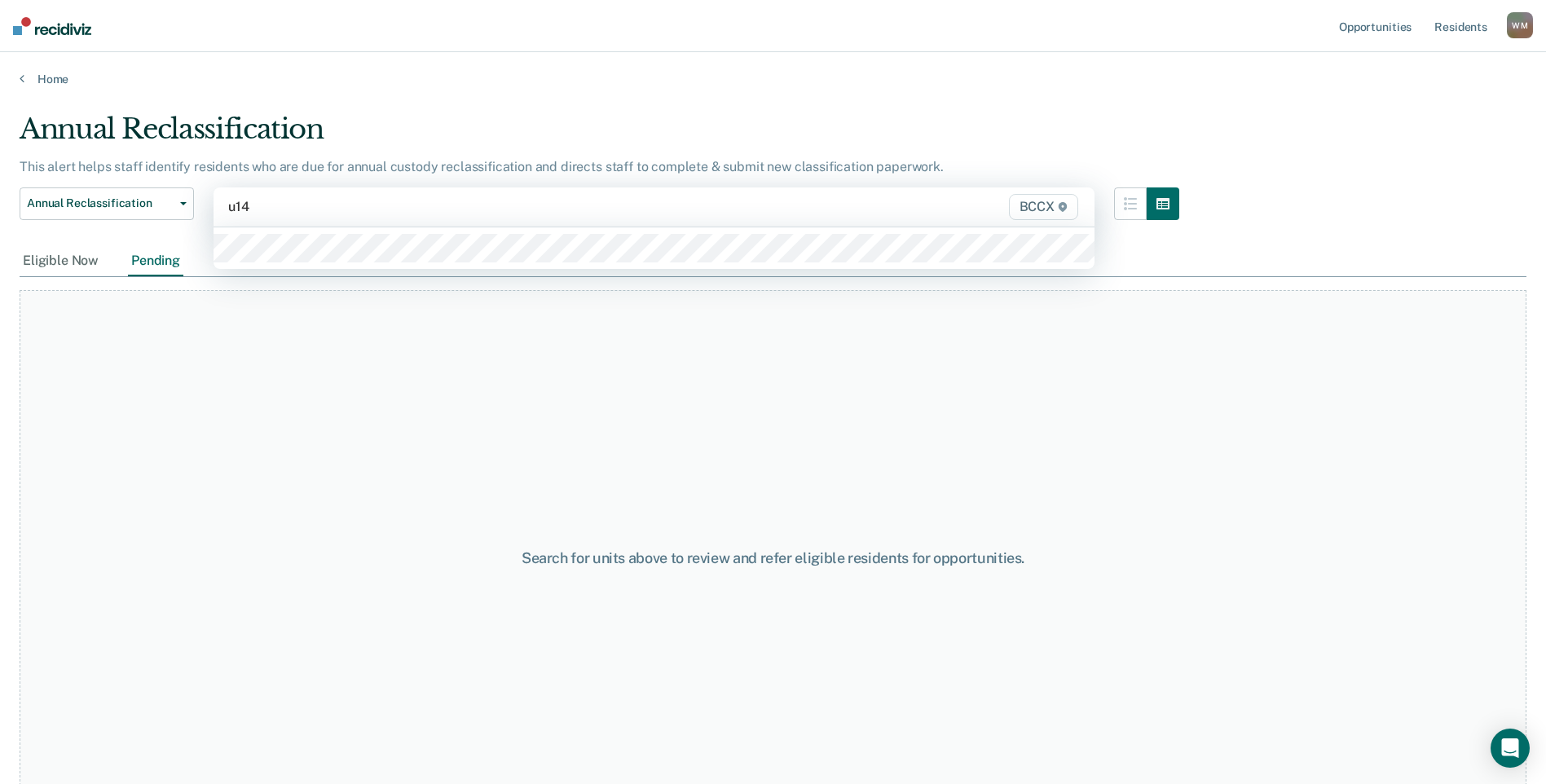 type 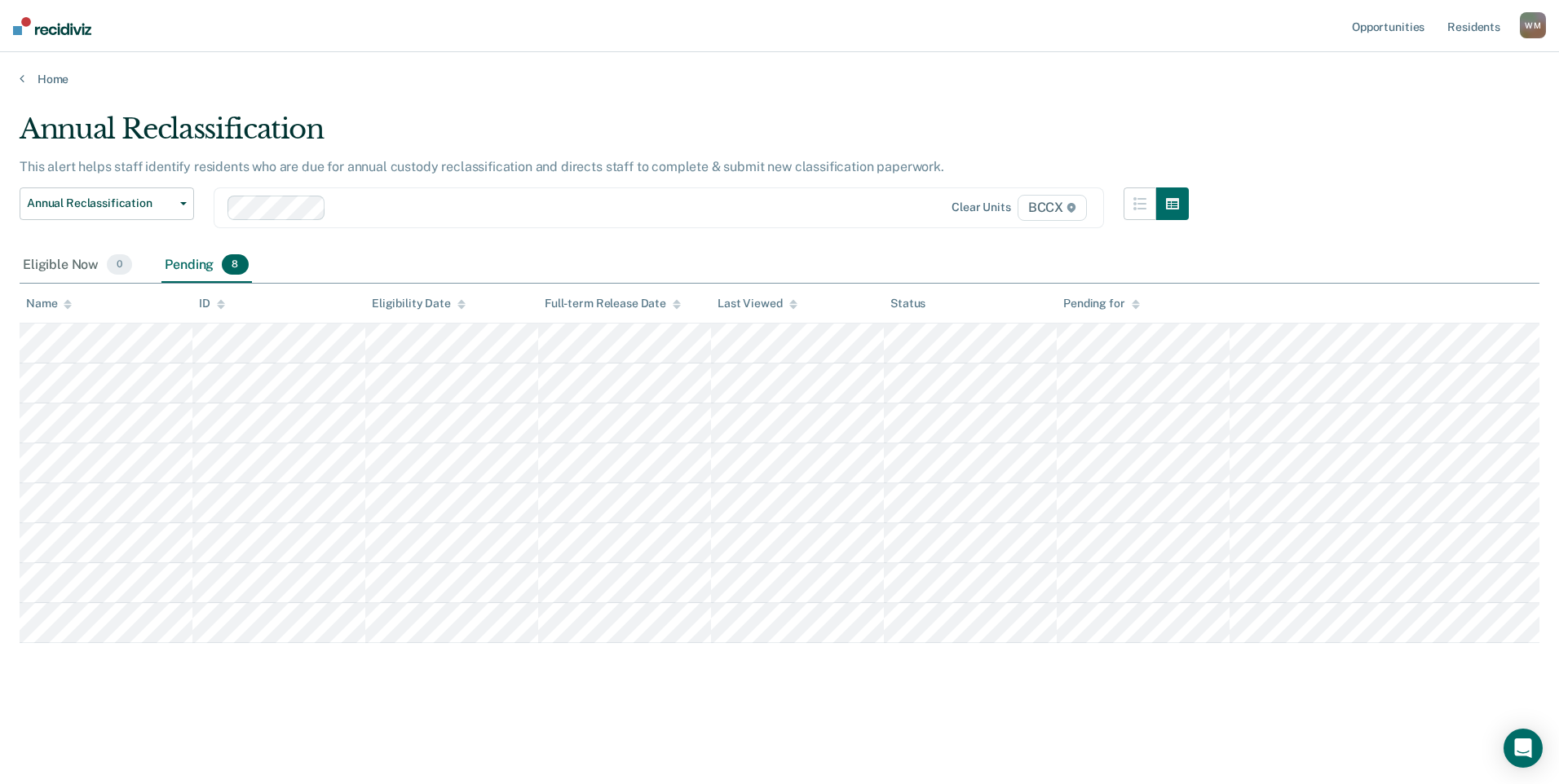 click on "Annual Reclassification This alert helps staff identify residents who are due for annual custody reclassification and directs staff to complete submit new classification paperwork. Annual Reclassification Custody Level Downgrade Annual Reclassification Initial Classification Clear units BCCX Eligible Now 0 Pending 8 To pick up a draggable item, press the space bar. While dragging, use the arrow keys to move the item. Press space again to drop the item in its new position, or press escape to cancel. Name ID Eligibility Date Full-term Release Date Last Viewed Status Pending for" at bounding box center [780, 433] 